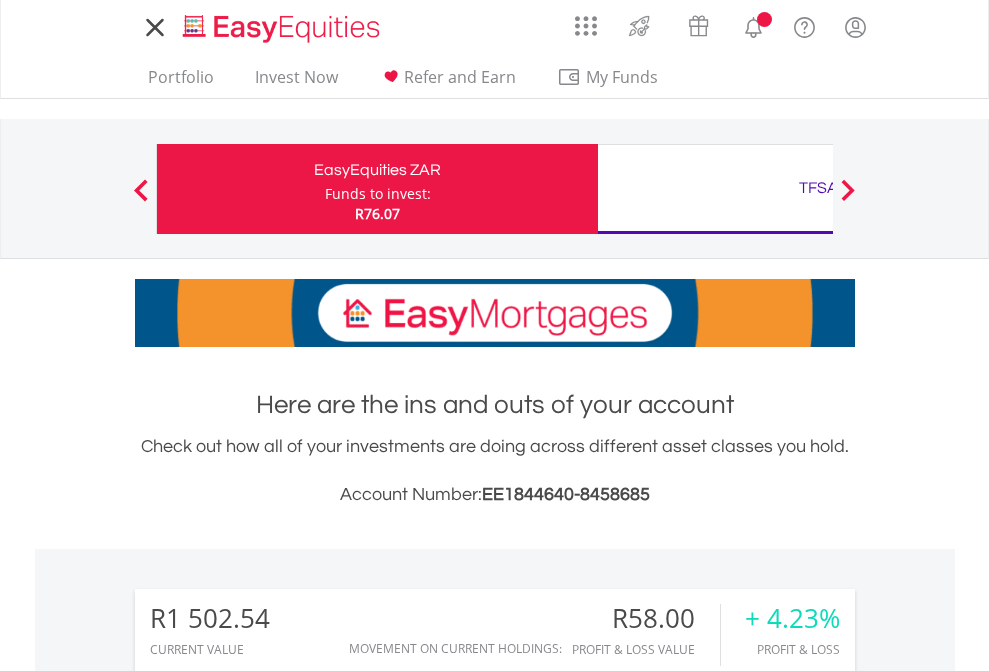 scroll, scrollTop: 0, scrollLeft: 0, axis: both 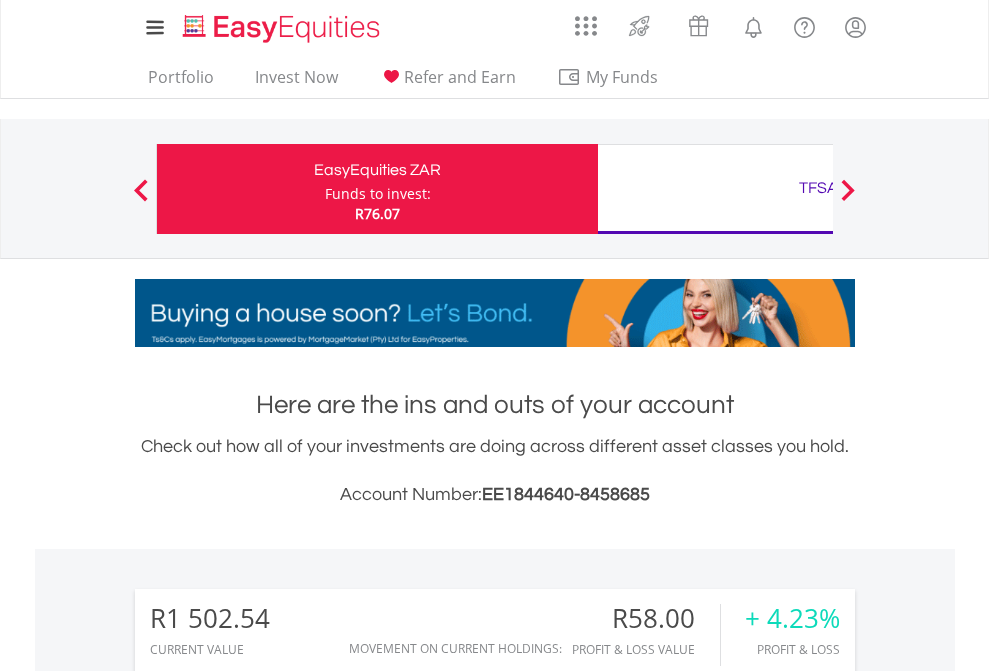 click on "Funds to invest:" at bounding box center (378, 194) 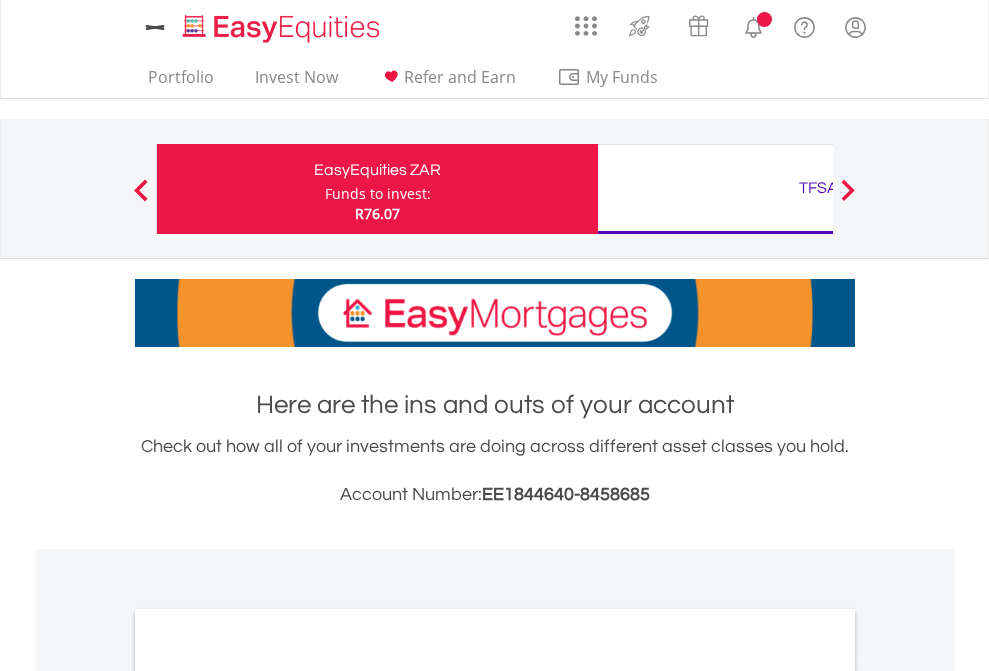 scroll, scrollTop: 0, scrollLeft: 0, axis: both 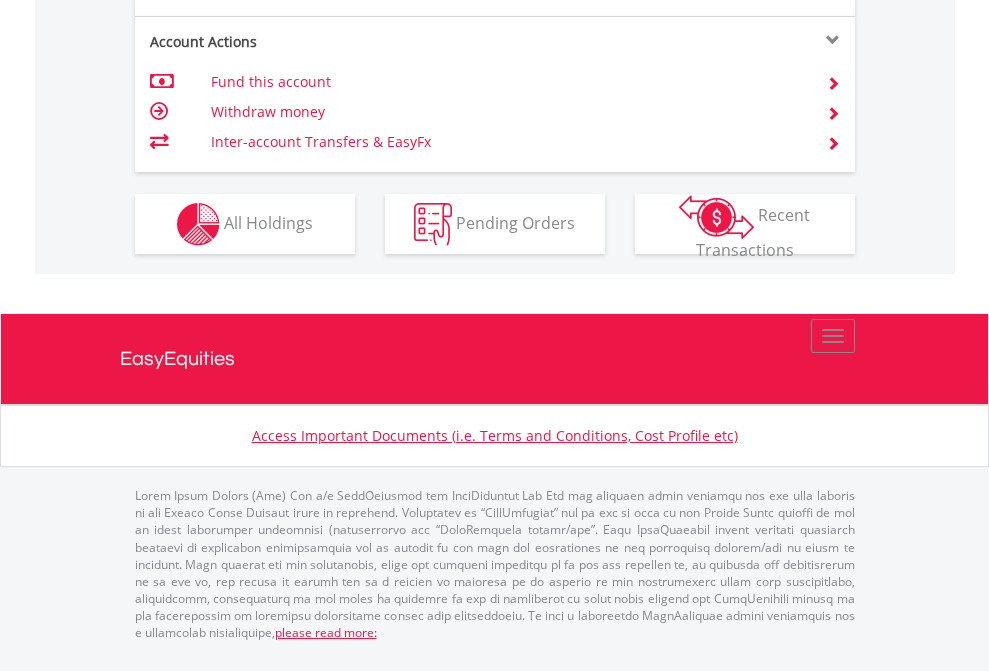click on "Investment types" at bounding box center [706, -337] 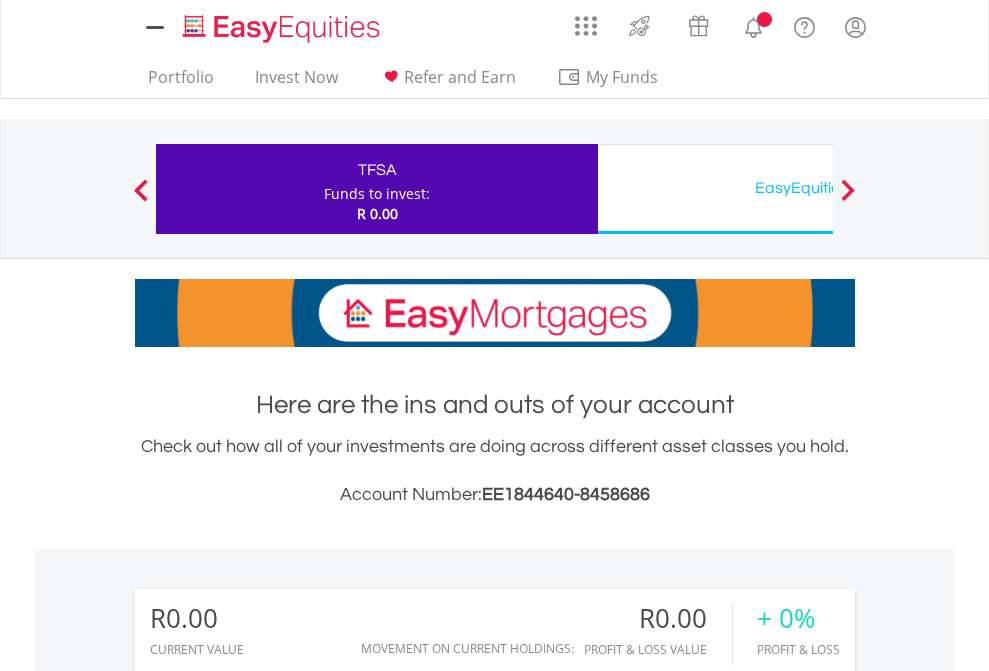 scroll, scrollTop: 0, scrollLeft: 0, axis: both 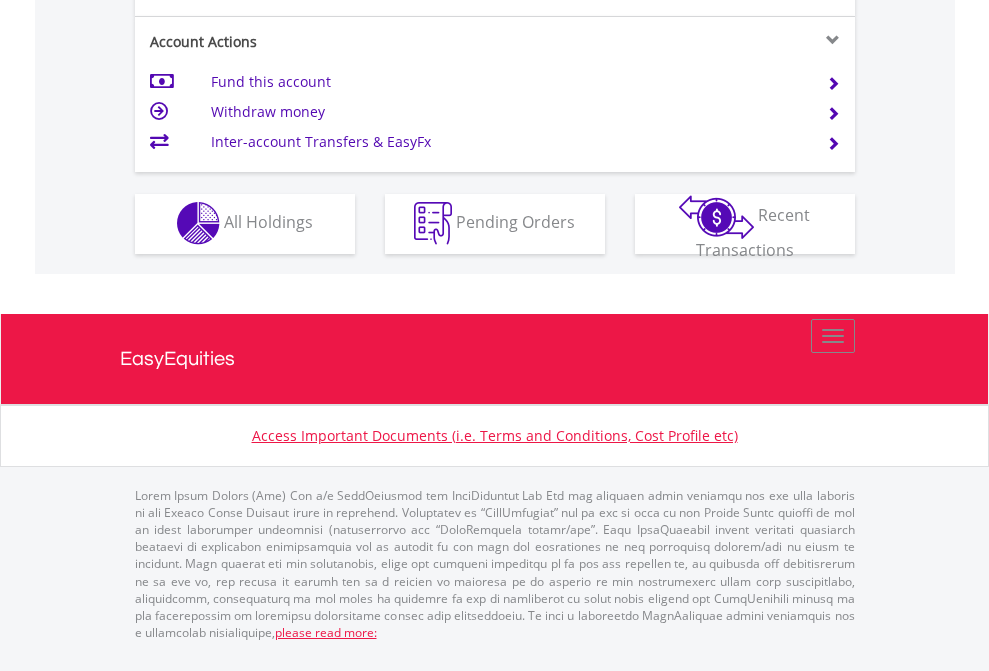 click on "Investment types" at bounding box center (706, -353) 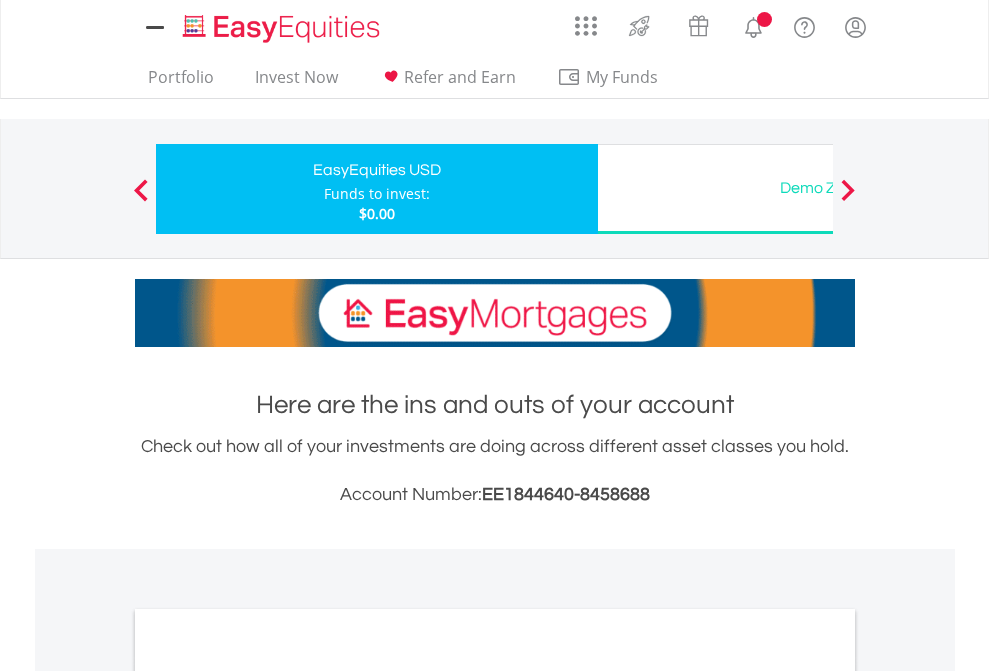 scroll, scrollTop: 0, scrollLeft: 0, axis: both 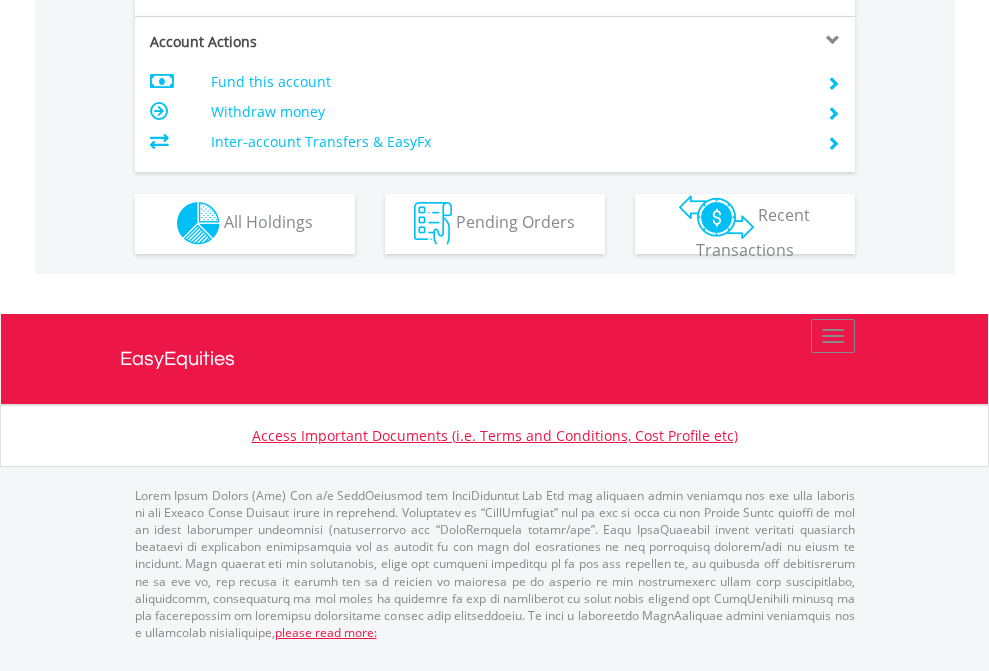 click on "Investment types" at bounding box center (706, -353) 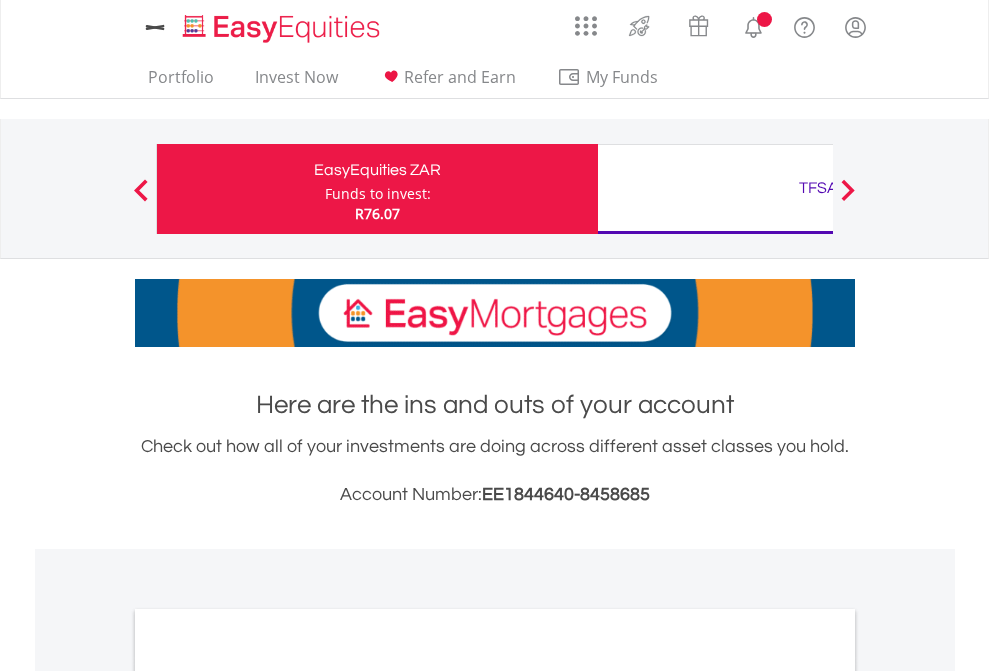 scroll, scrollTop: 0, scrollLeft: 0, axis: both 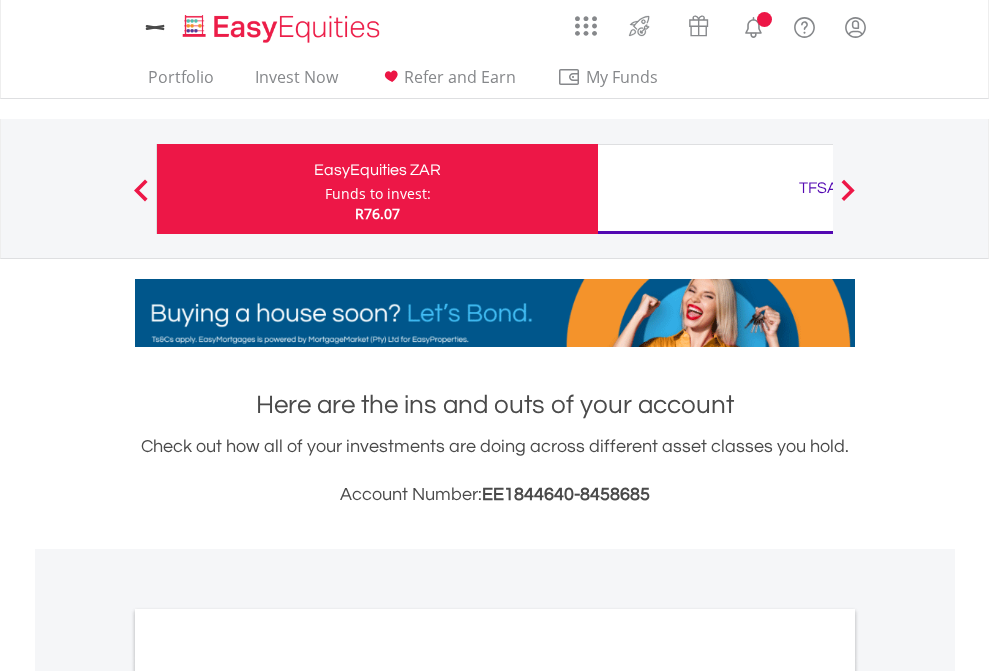 click on "All Holdings" at bounding box center (268, 1096) 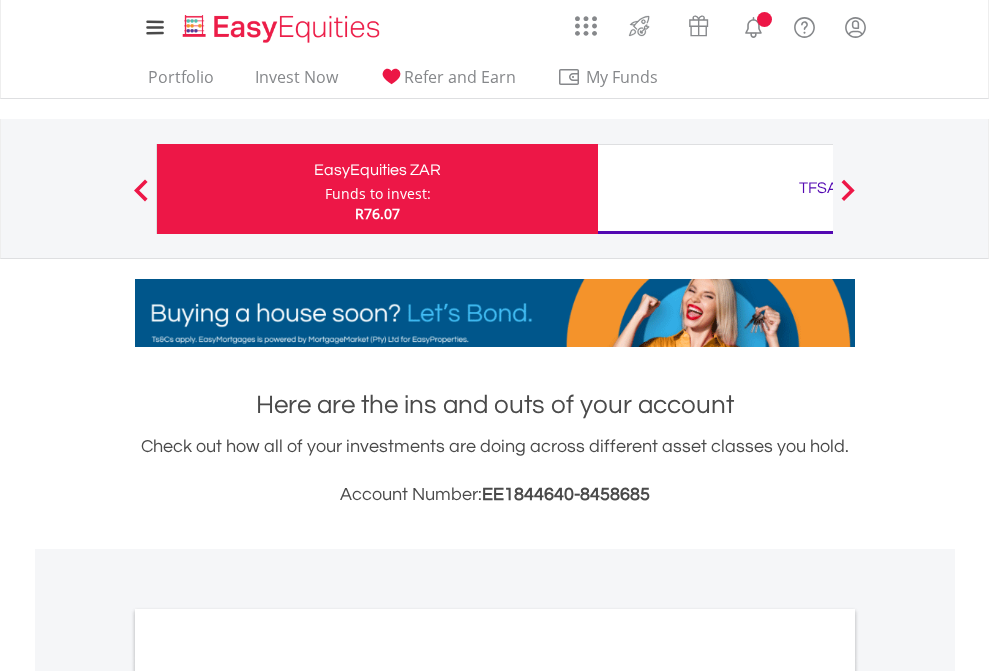 scroll, scrollTop: 1202, scrollLeft: 0, axis: vertical 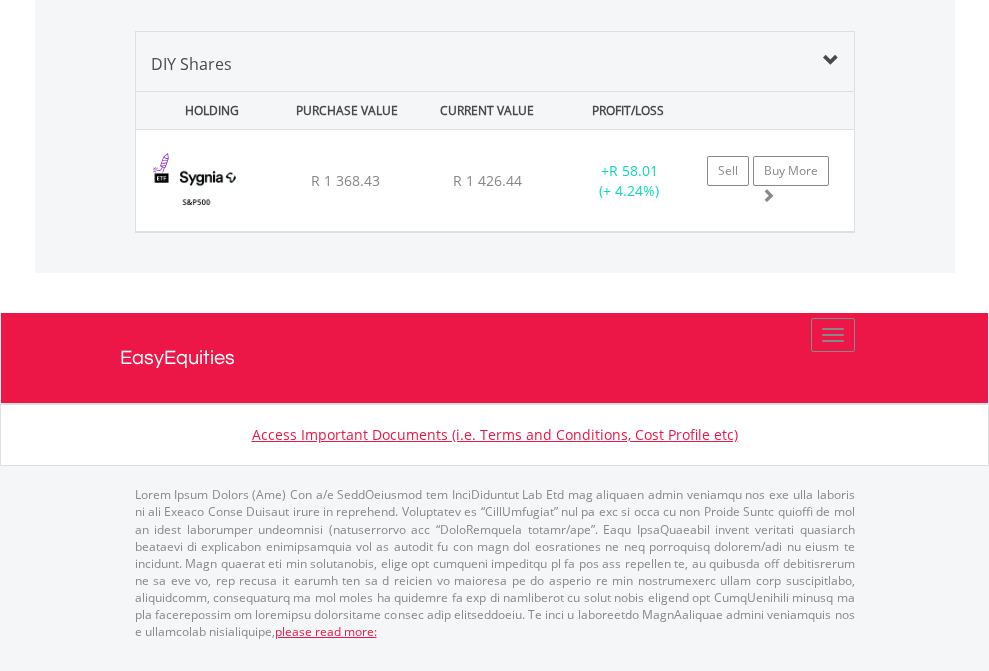 click on "TFSA" at bounding box center [818, -1419] 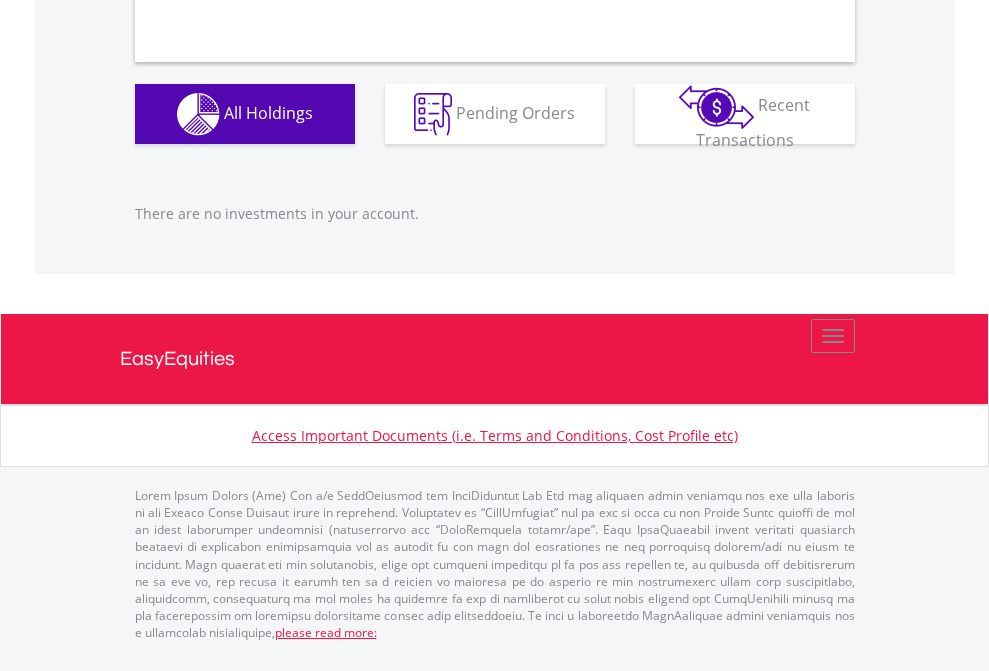scroll, scrollTop: 1980, scrollLeft: 0, axis: vertical 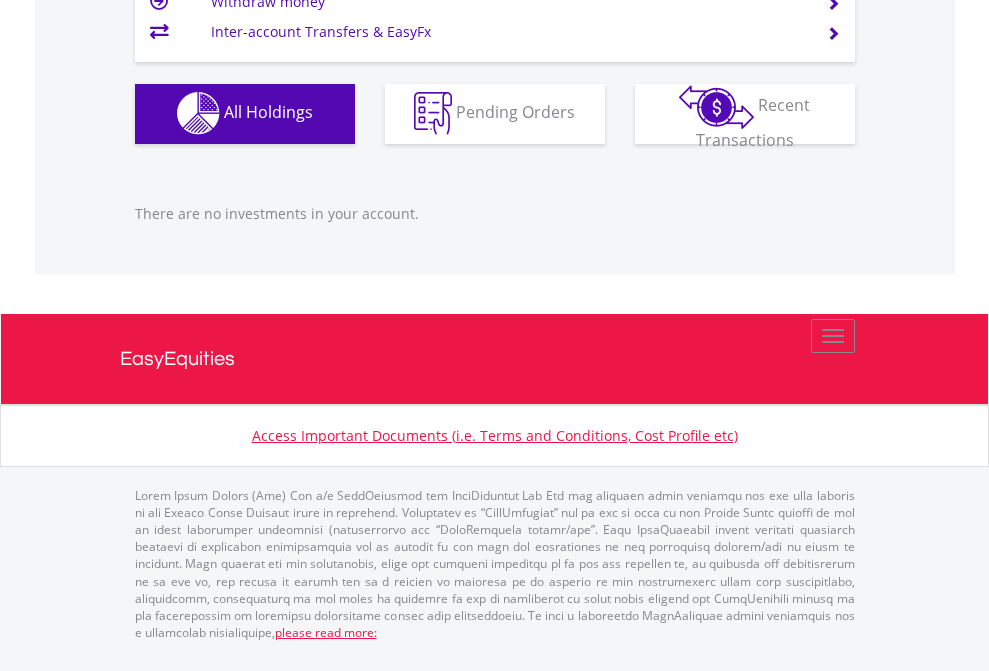 click on "EasyEquities USD" at bounding box center [818, -1142] 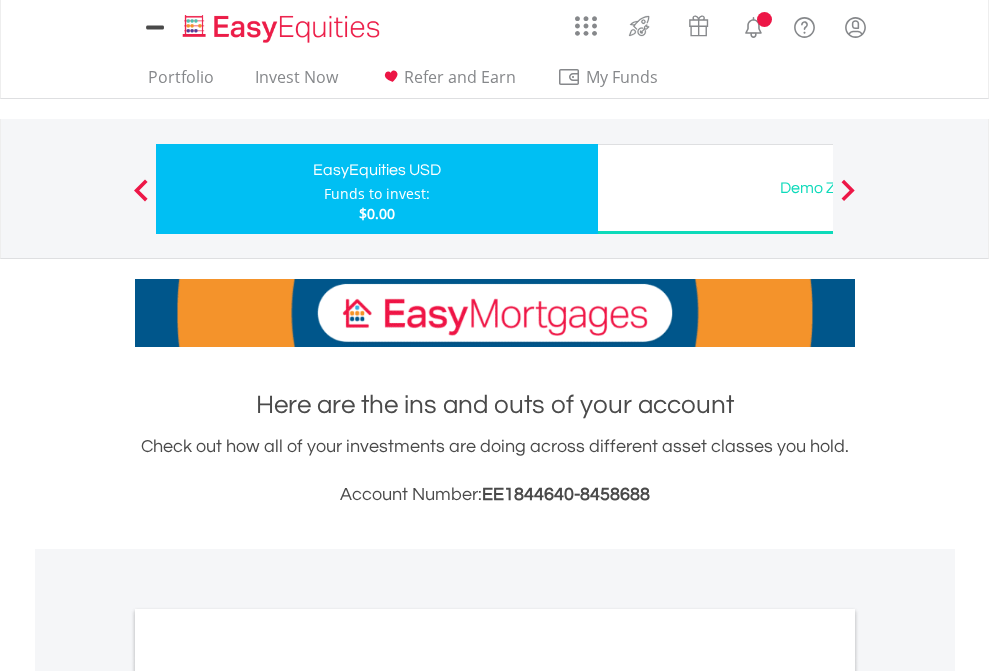 scroll, scrollTop: 0, scrollLeft: 0, axis: both 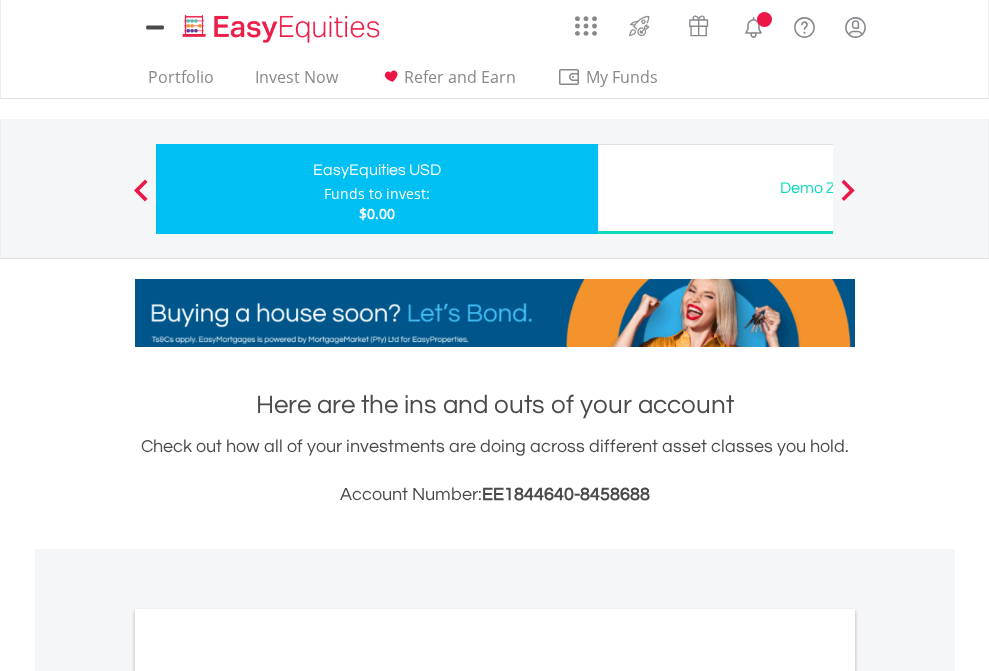click on "All Holdings" at bounding box center [268, 1096] 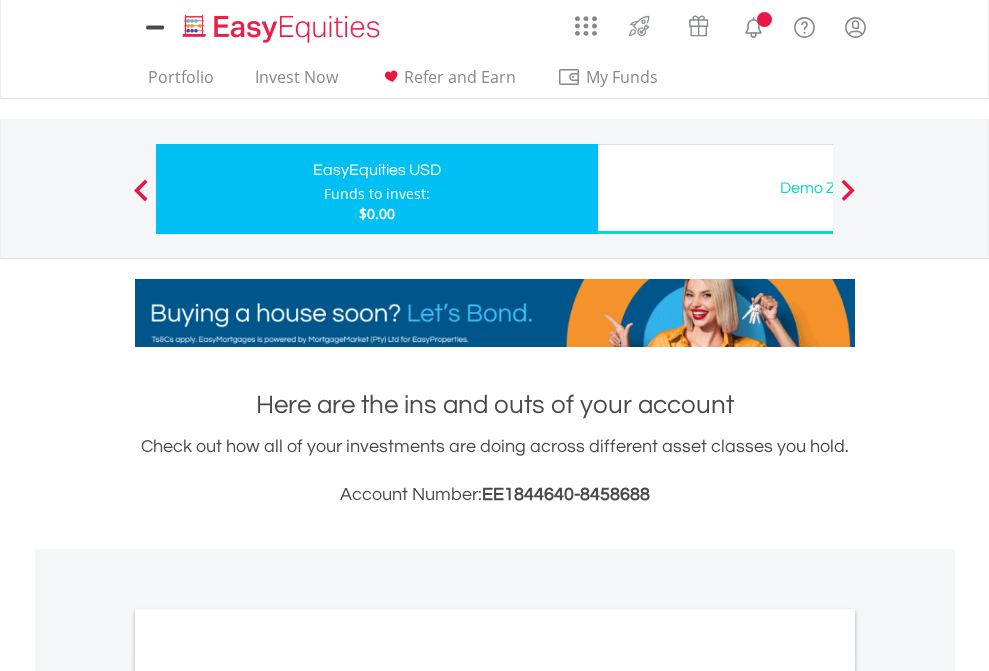 scroll, scrollTop: 1202, scrollLeft: 0, axis: vertical 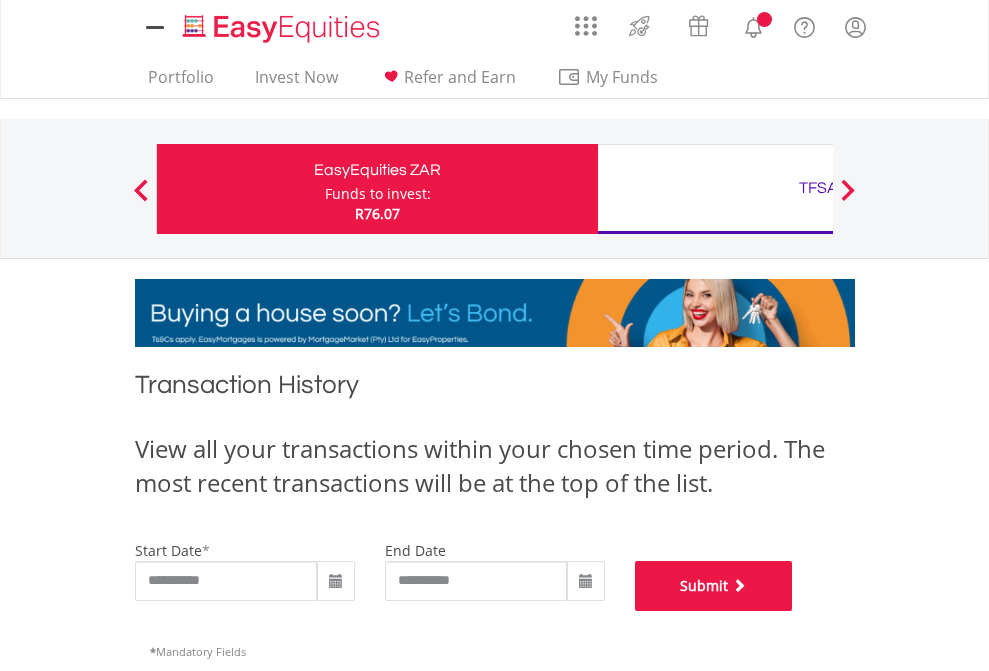 click on "Submit" at bounding box center (714, 586) 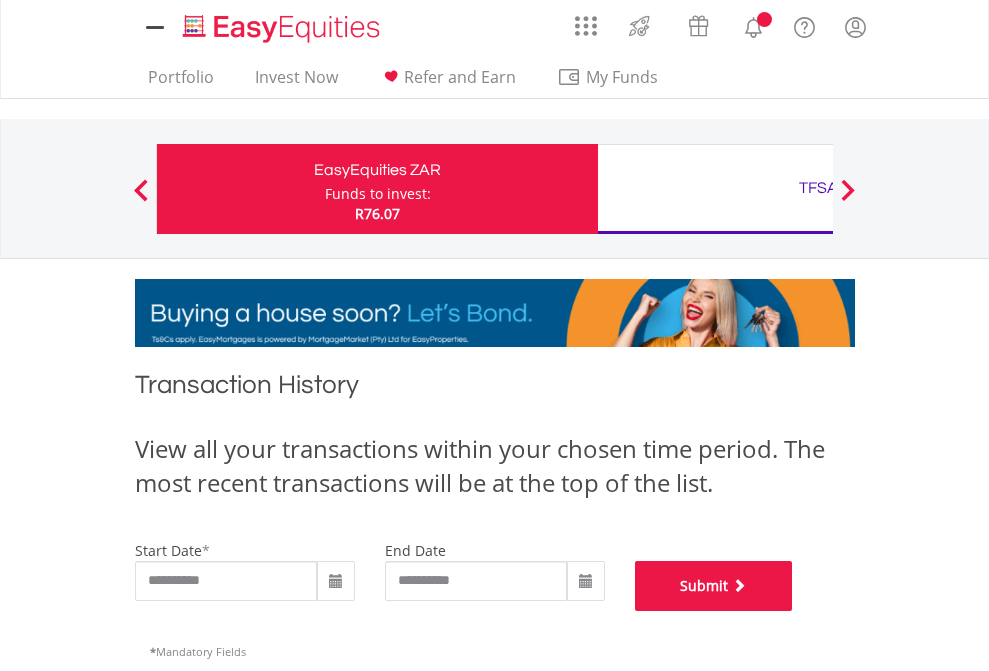 scroll, scrollTop: 811, scrollLeft: 0, axis: vertical 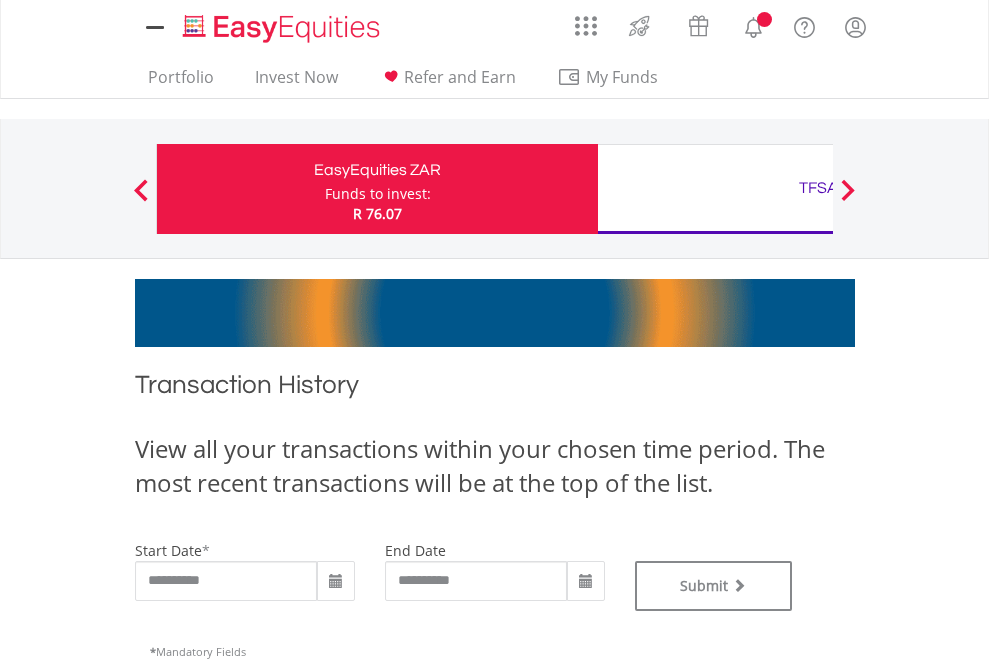 click on "TFSA" at bounding box center (818, 188) 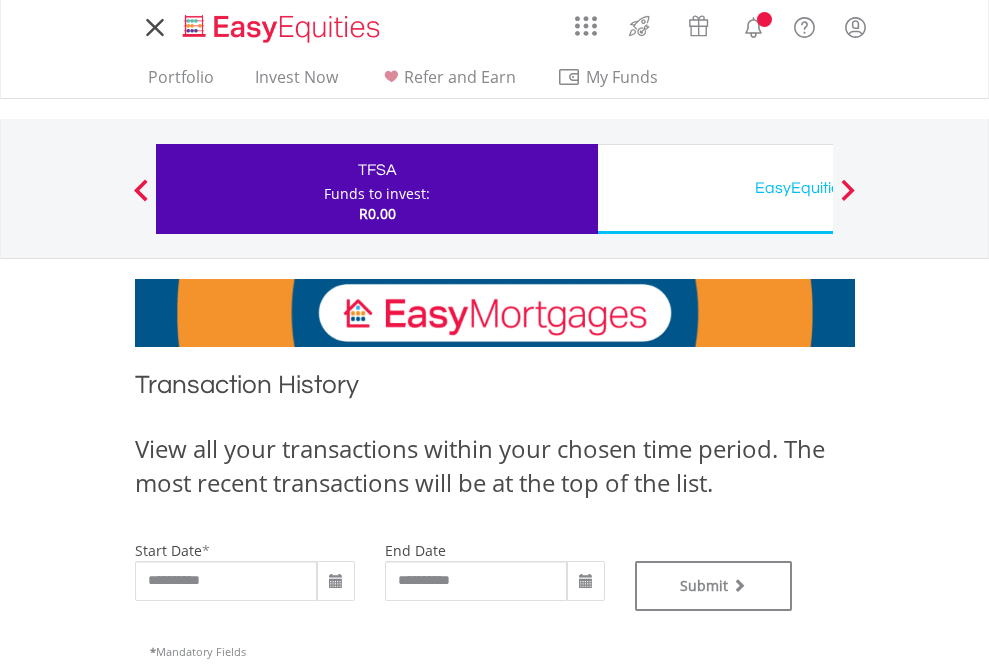 scroll, scrollTop: 0, scrollLeft: 0, axis: both 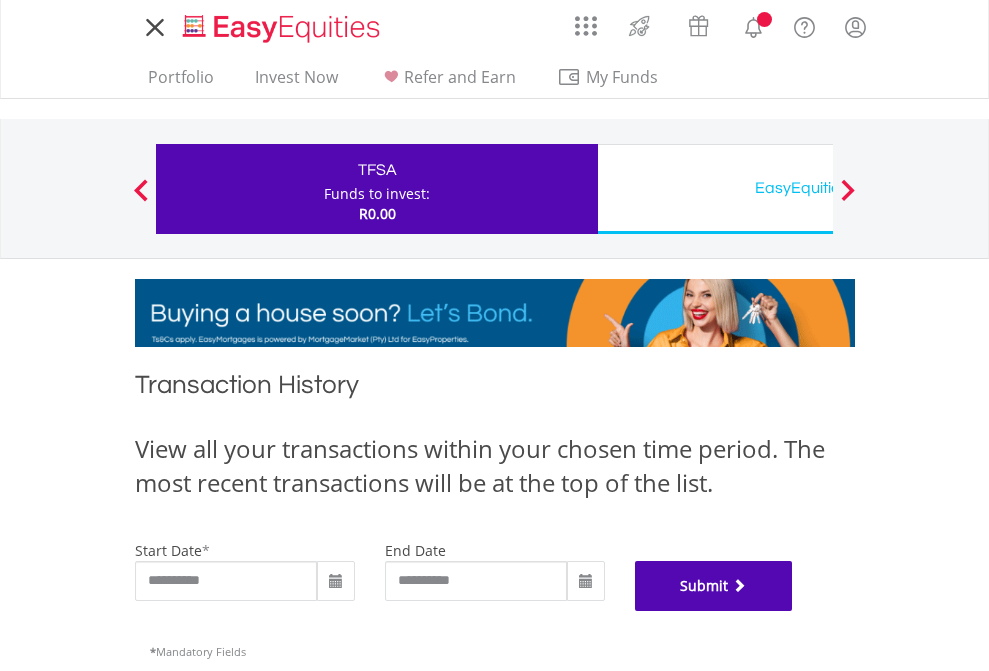 click on "Submit" at bounding box center (714, 586) 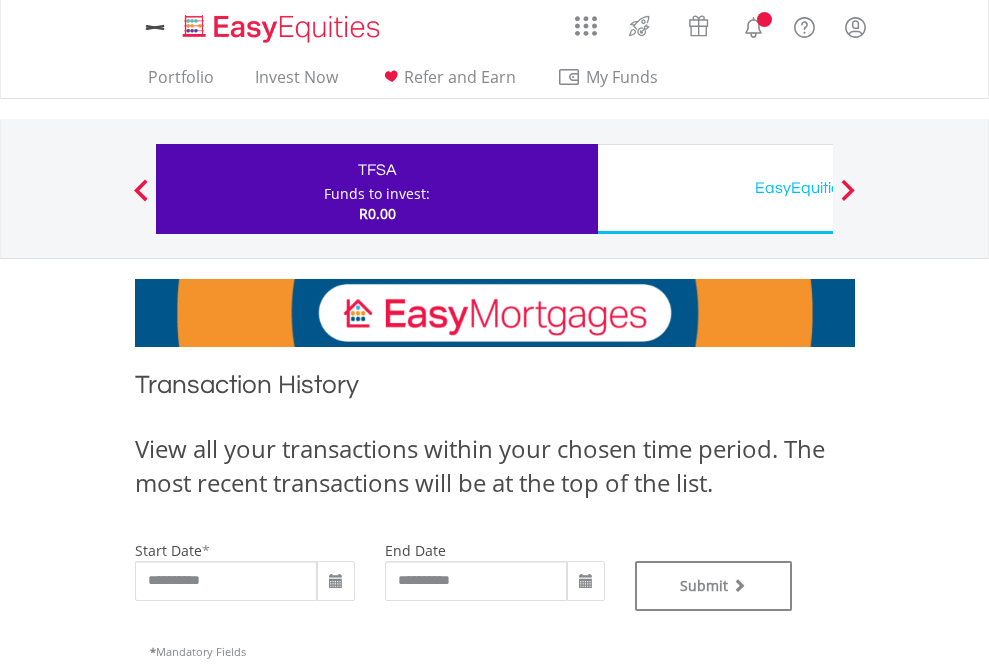 scroll, scrollTop: 0, scrollLeft: 0, axis: both 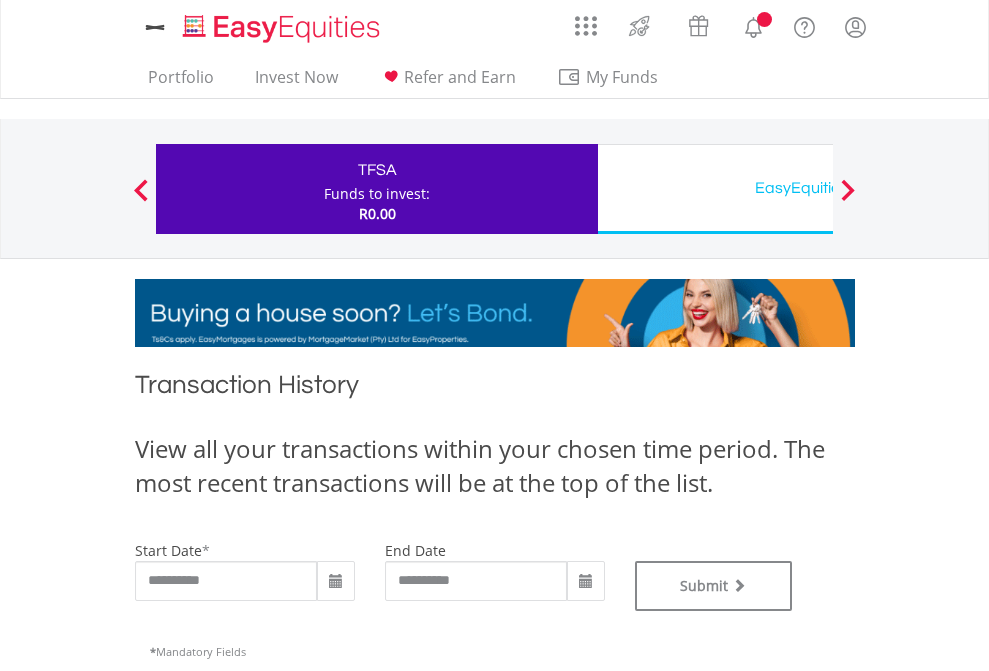 click on "EasyEquities USD" at bounding box center [818, 188] 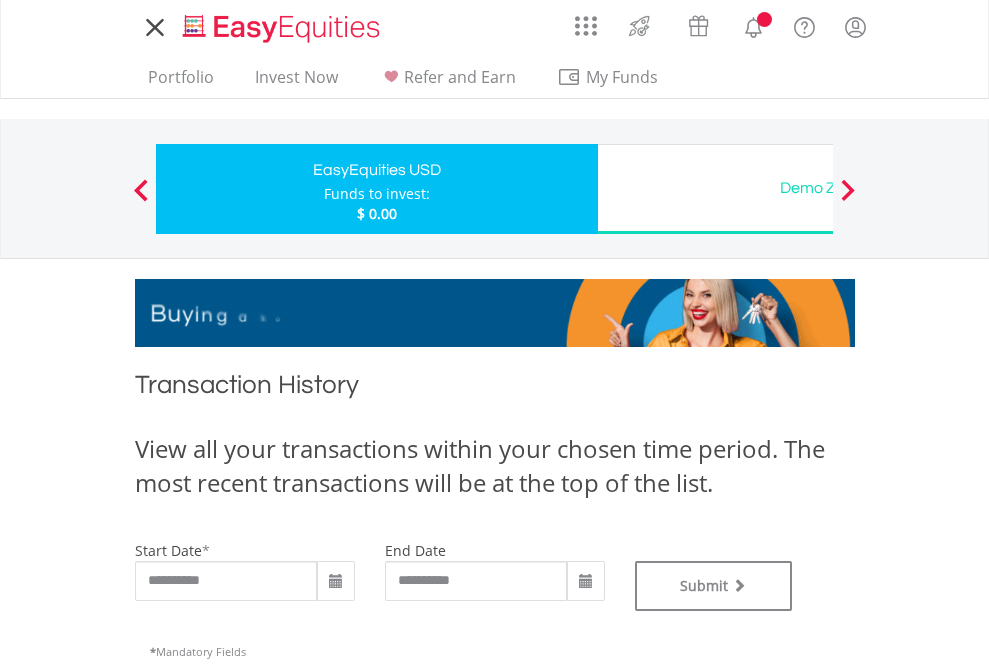 scroll, scrollTop: 0, scrollLeft: 0, axis: both 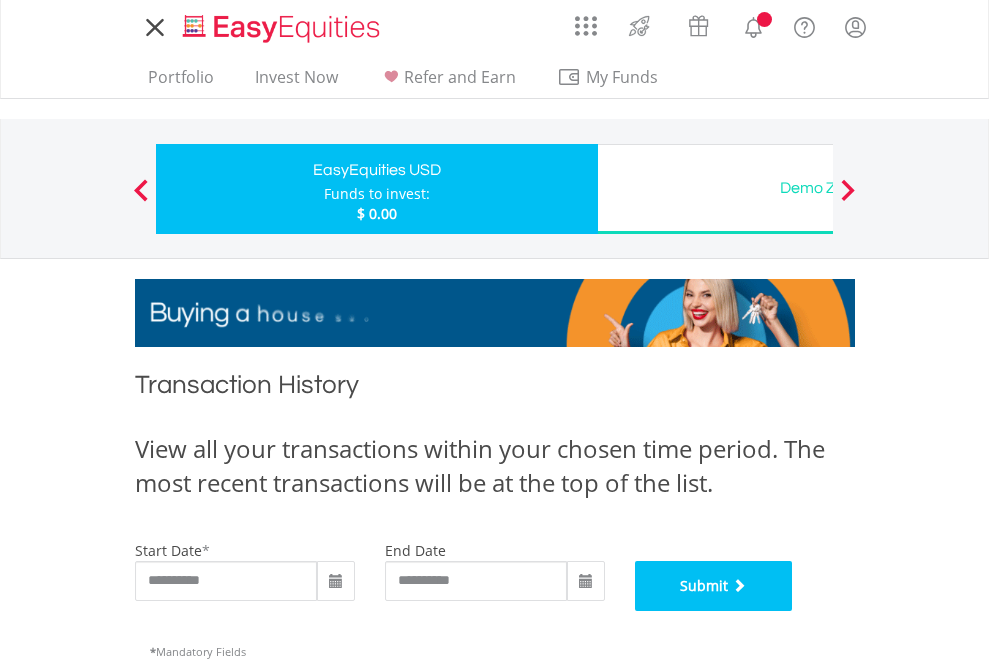 click on "Submit" at bounding box center [714, 586] 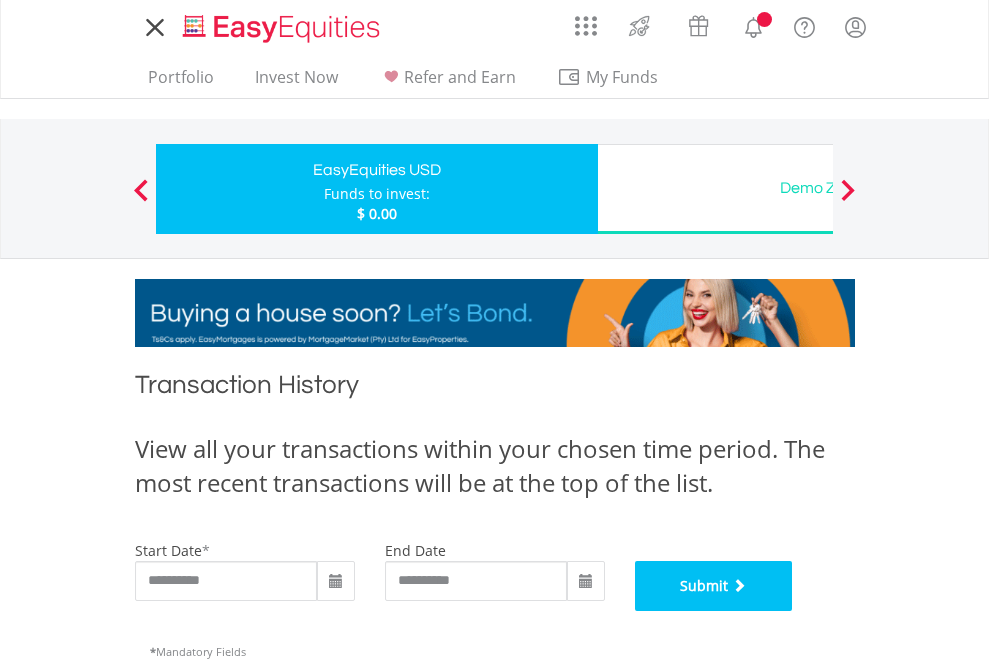 scroll, scrollTop: 811, scrollLeft: 0, axis: vertical 